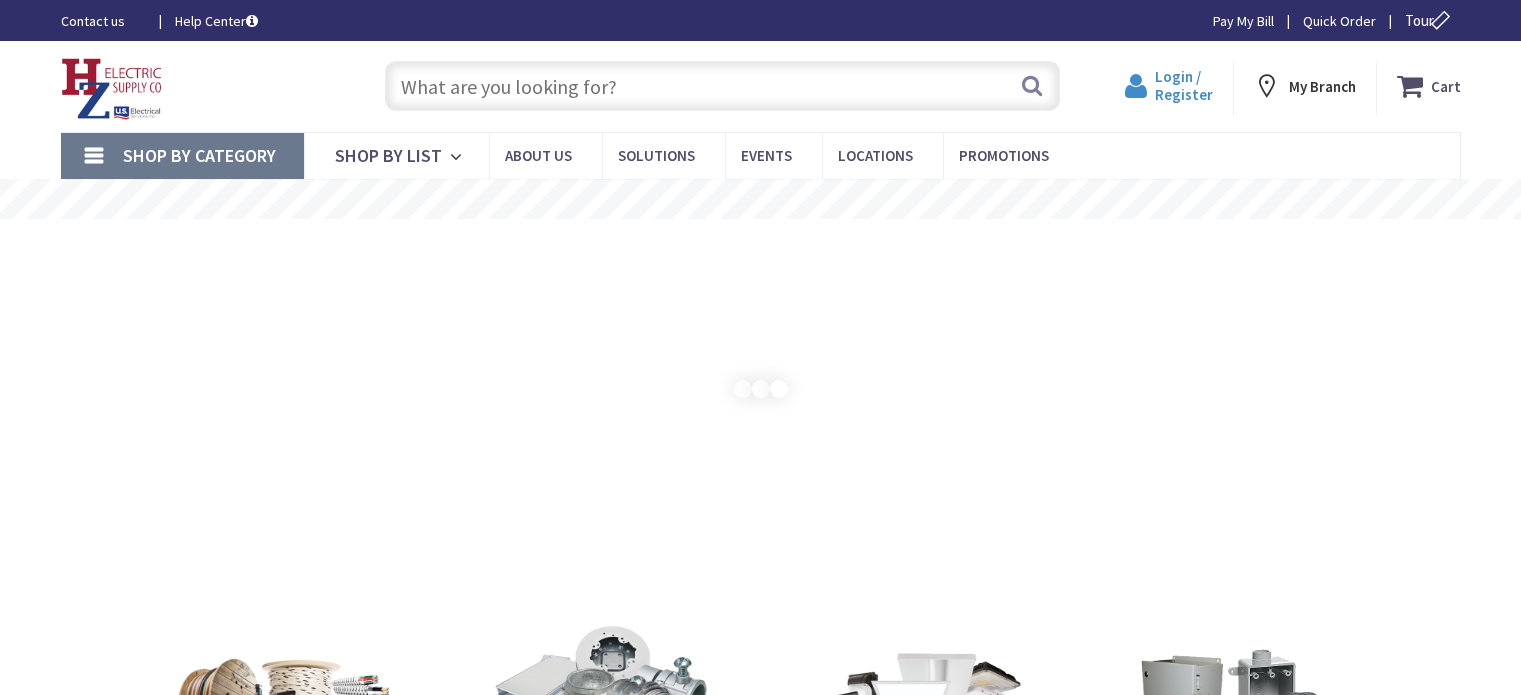 scroll, scrollTop: 0, scrollLeft: 0, axis: both 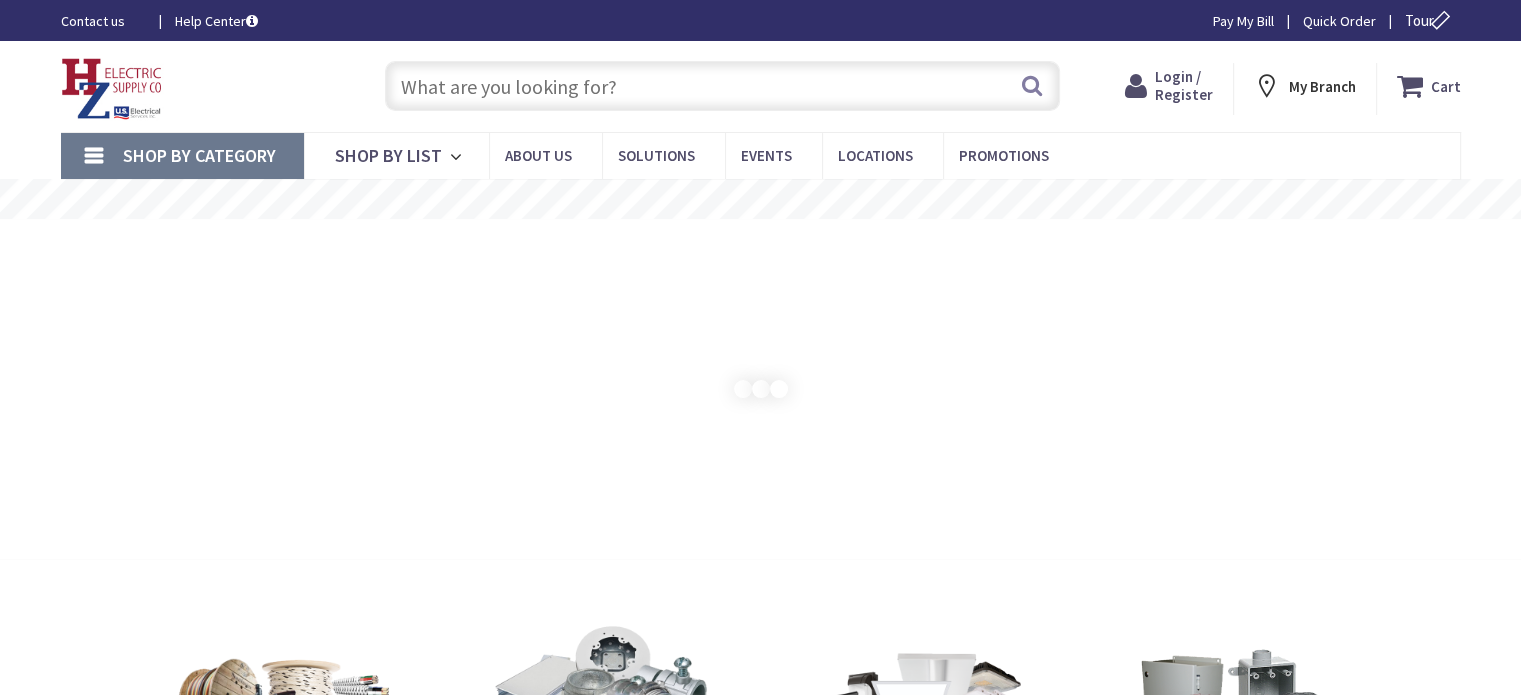 click on "Login / Register" at bounding box center (1184, 85) 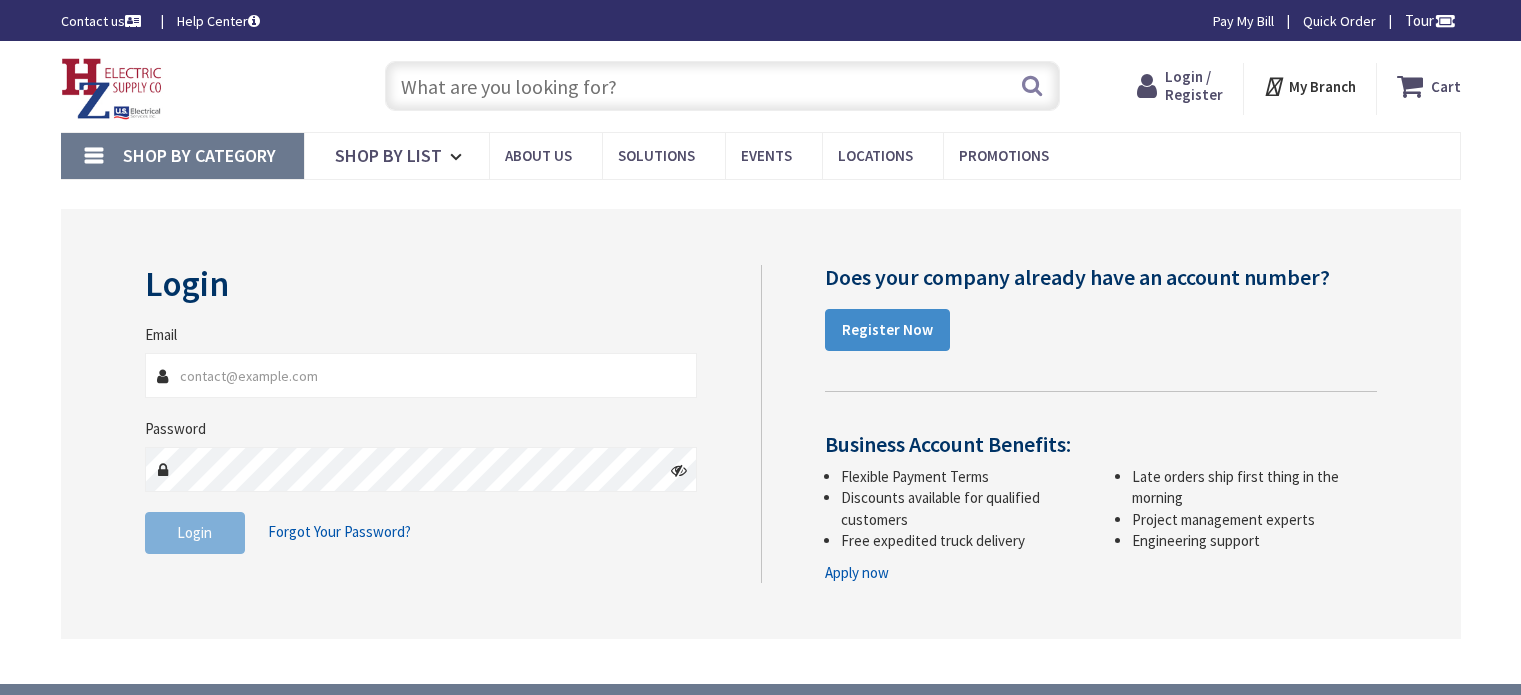 scroll, scrollTop: 0, scrollLeft: 0, axis: both 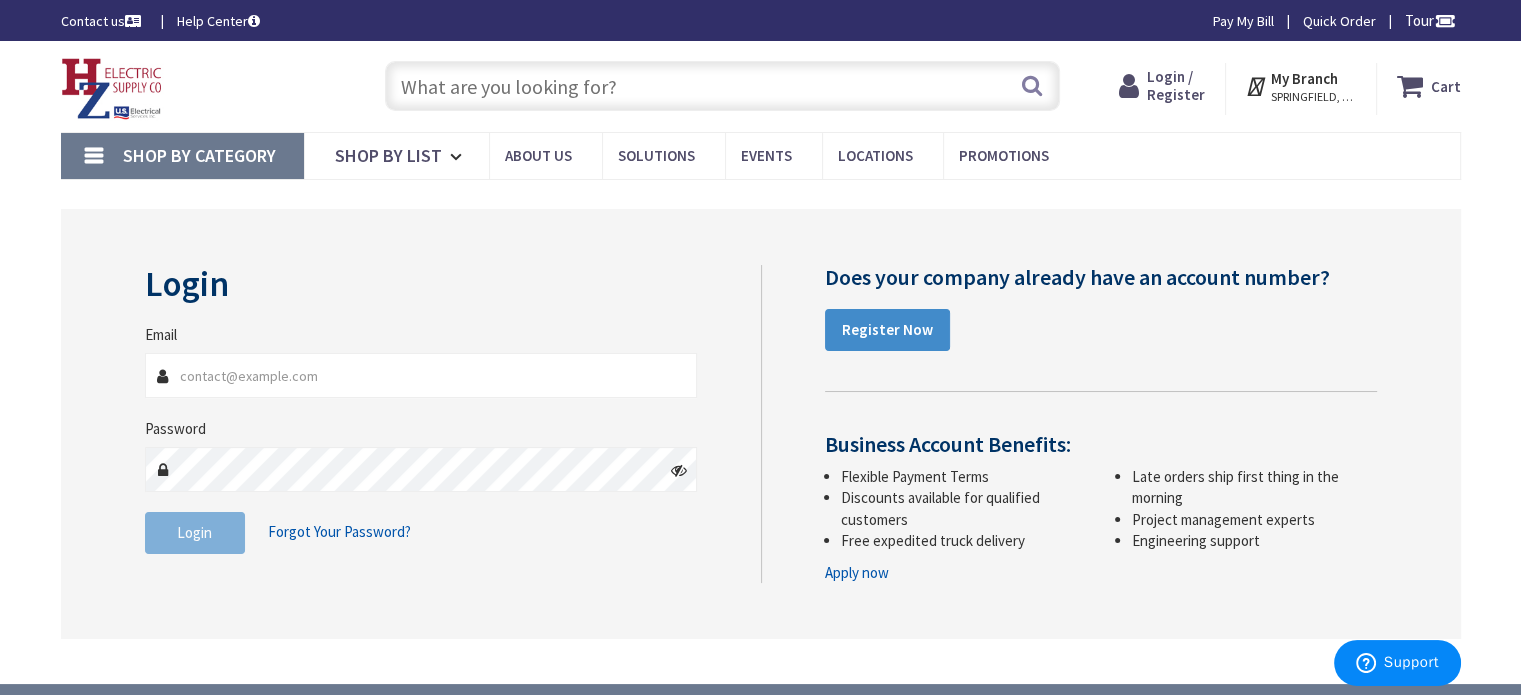 type on "[LAST]" 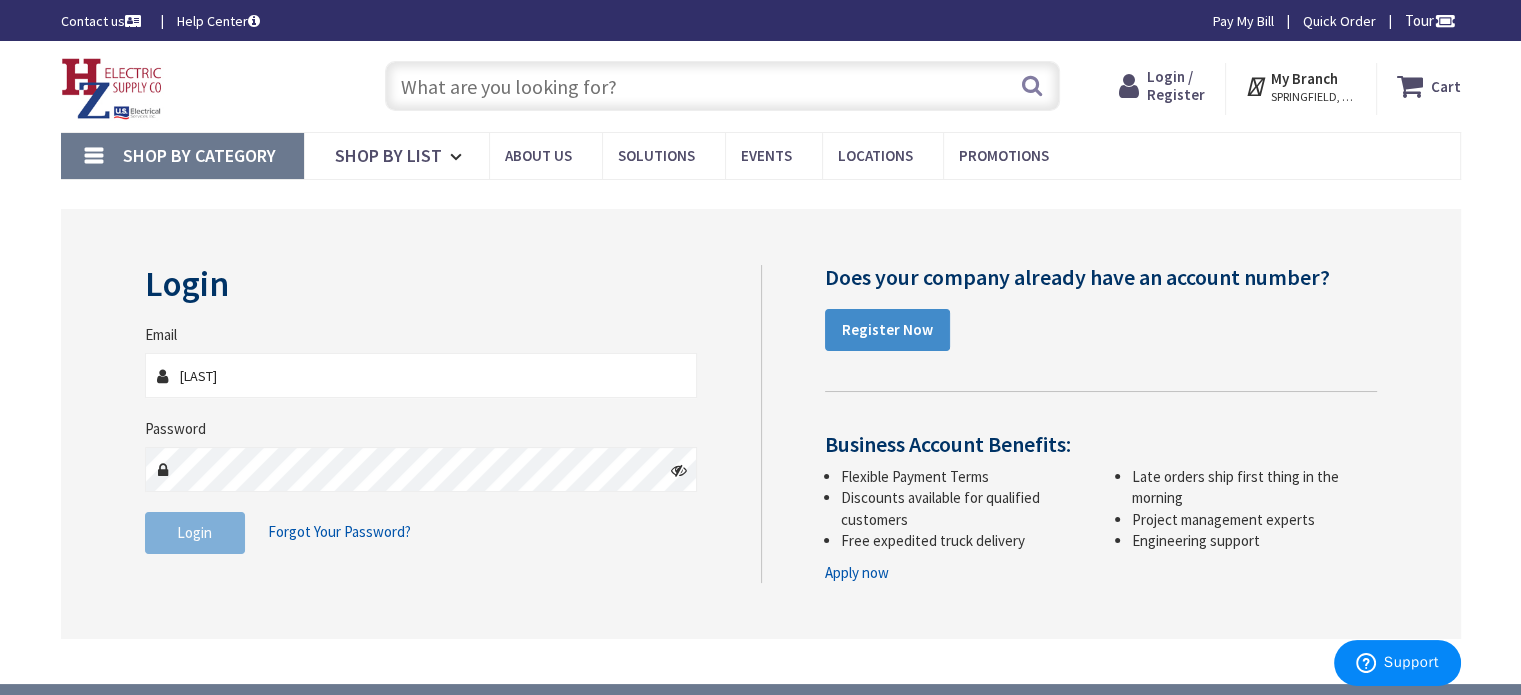 click on "Login / Register" at bounding box center [1176, 85] 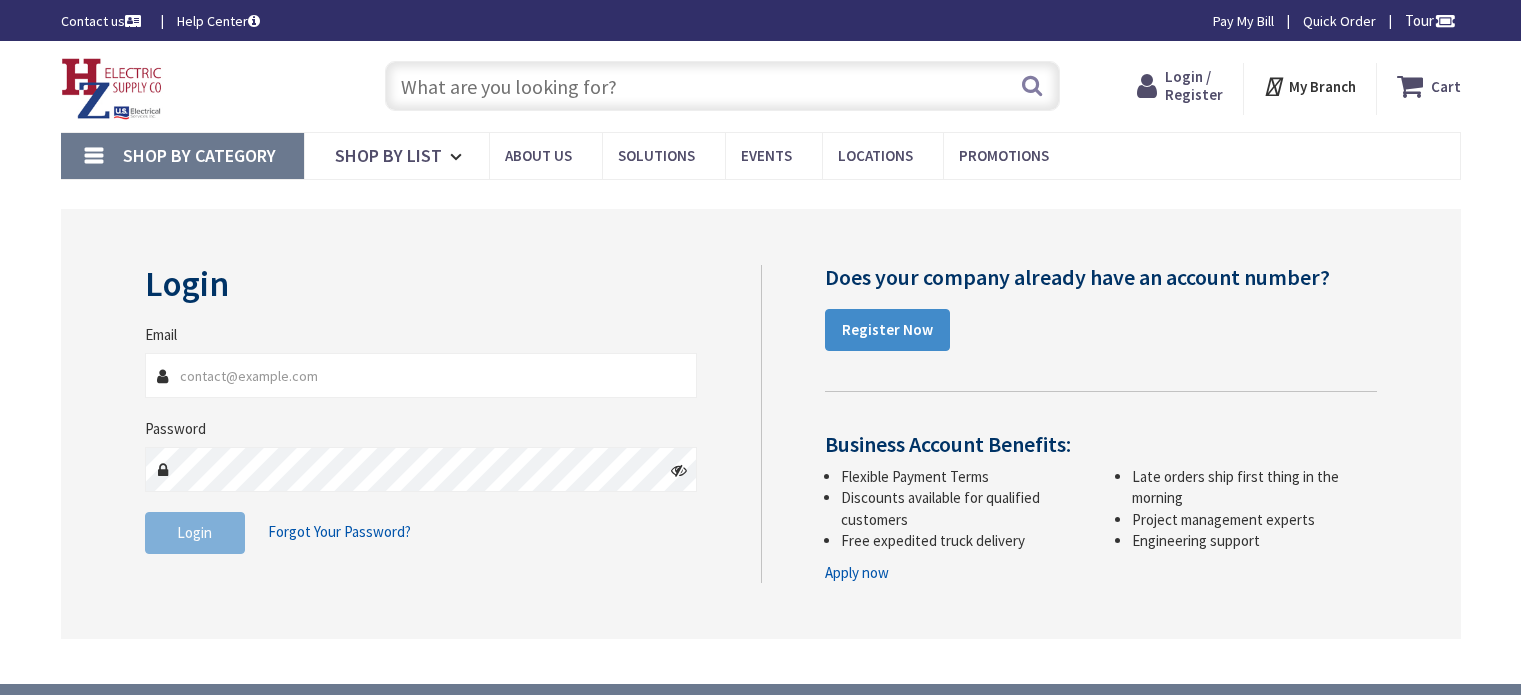 scroll, scrollTop: 0, scrollLeft: 0, axis: both 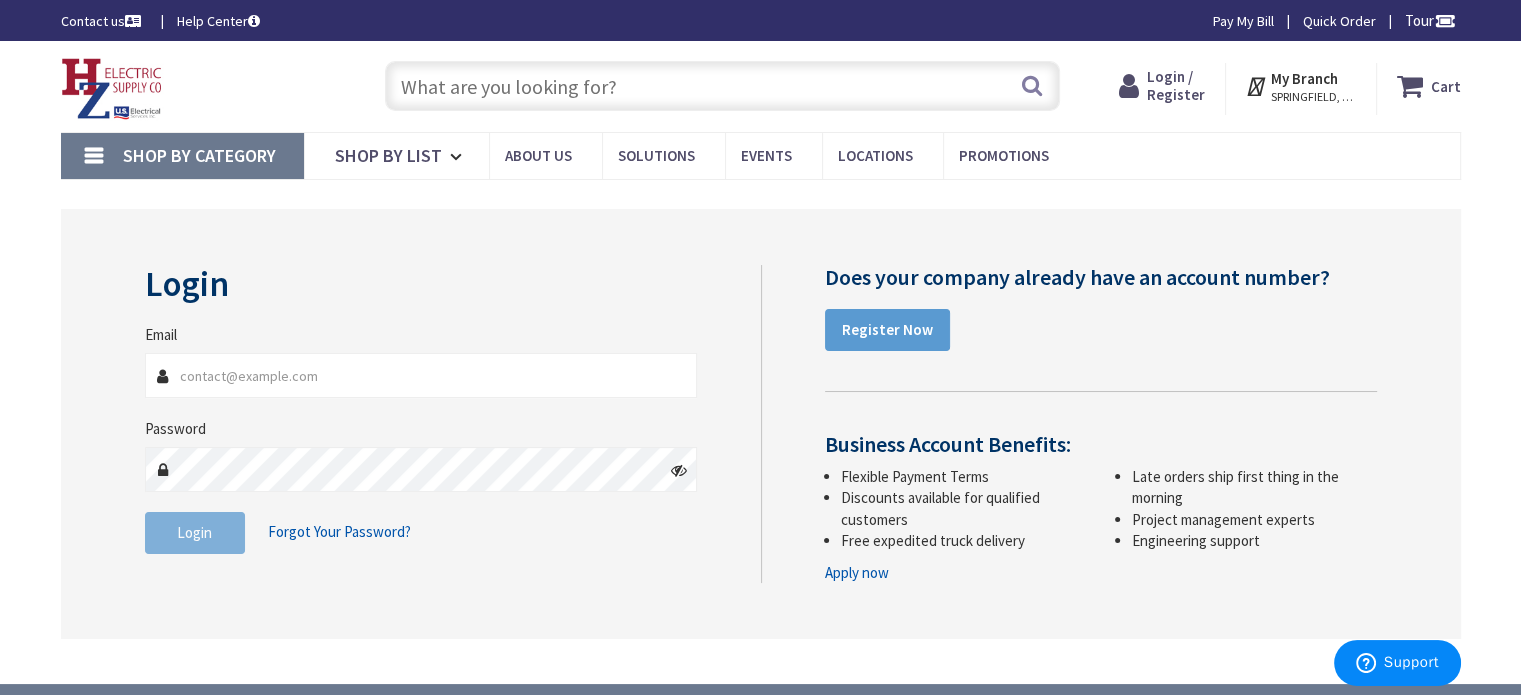 type on "[LAST]" 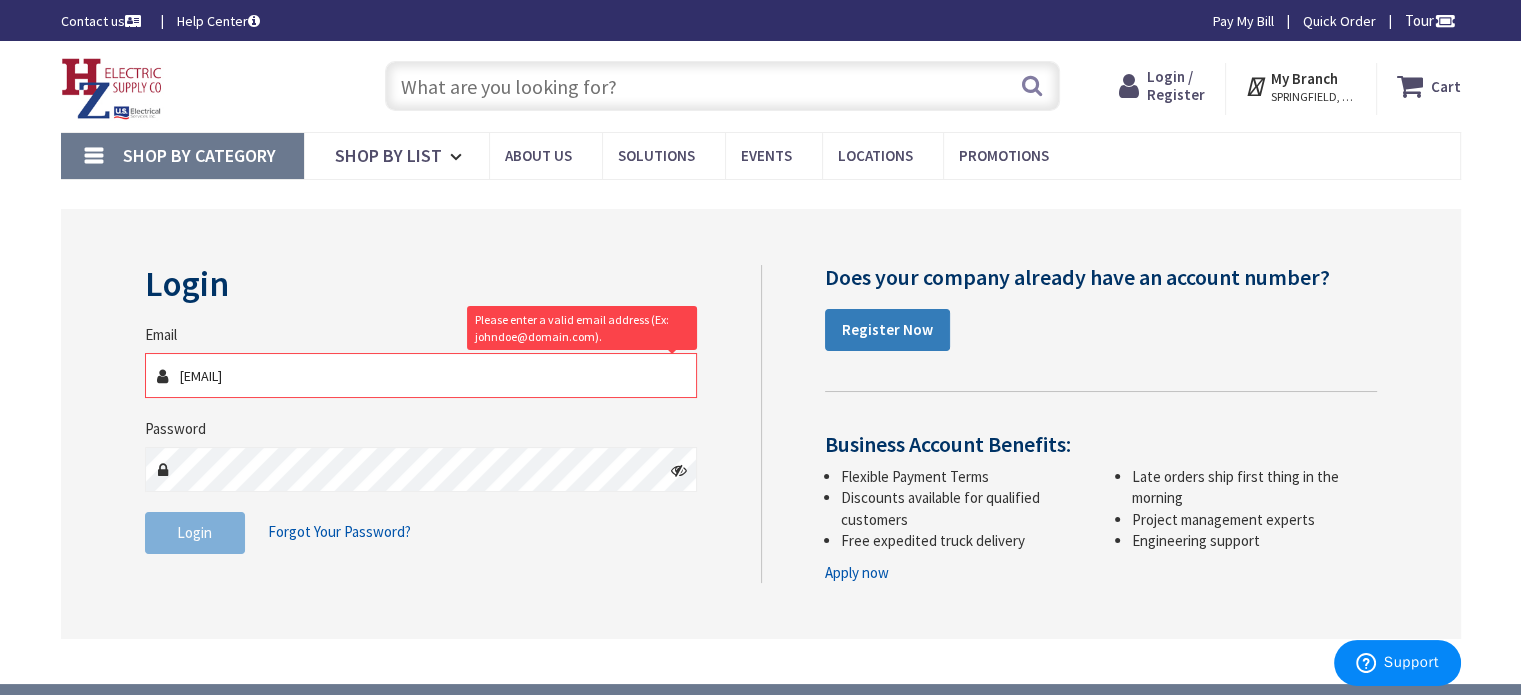 click on "Register Now" at bounding box center [887, 329] 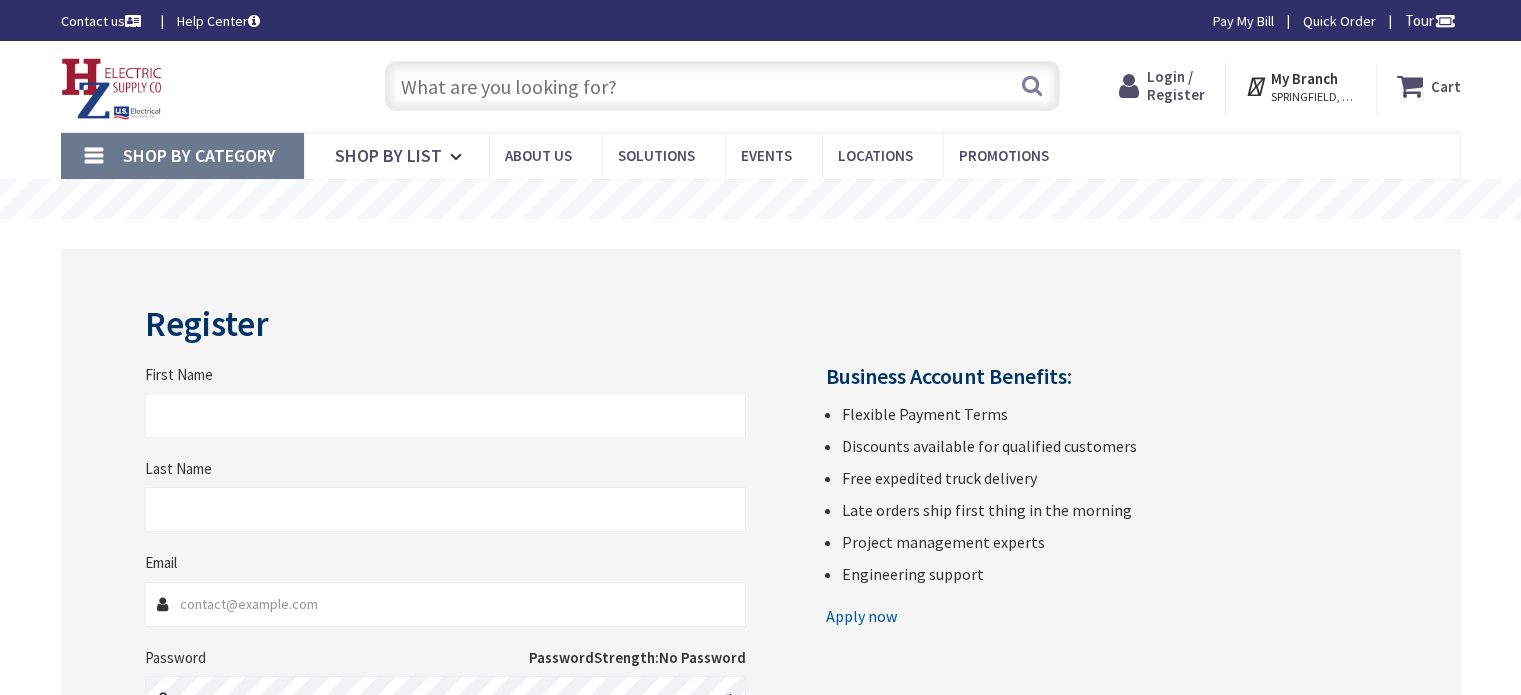 scroll, scrollTop: 0, scrollLeft: 0, axis: both 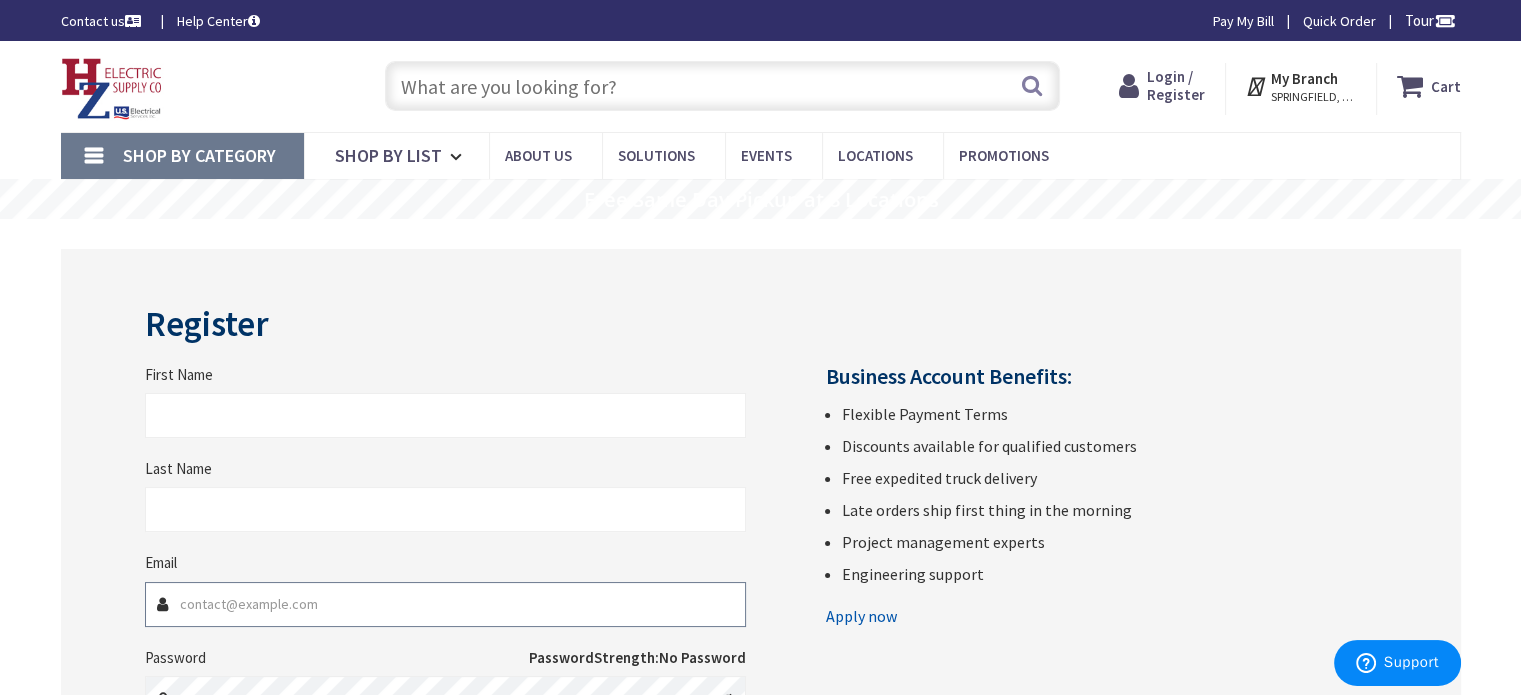 type on "[LAST]" 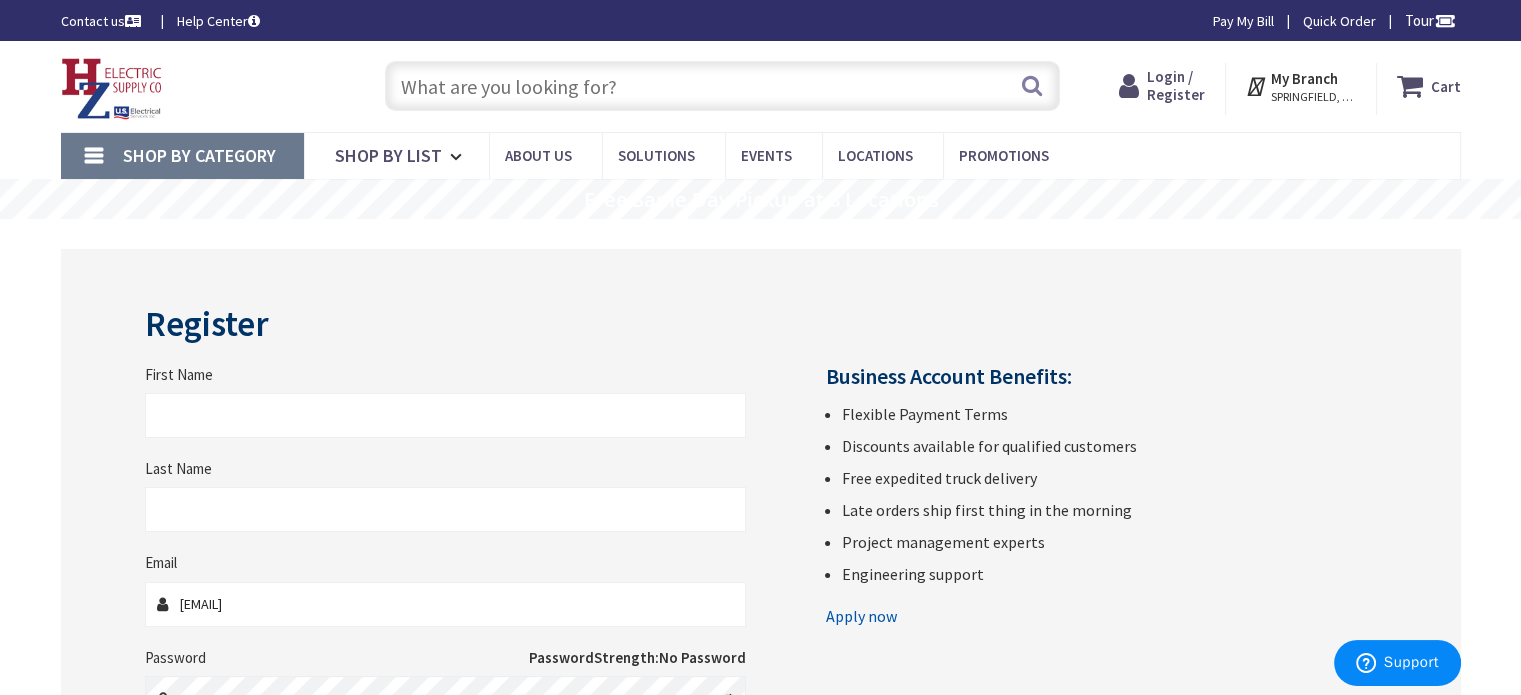 click on "Register
First Name
Last Name
Email
e.martenson
Password
Password" at bounding box center (761, 672) 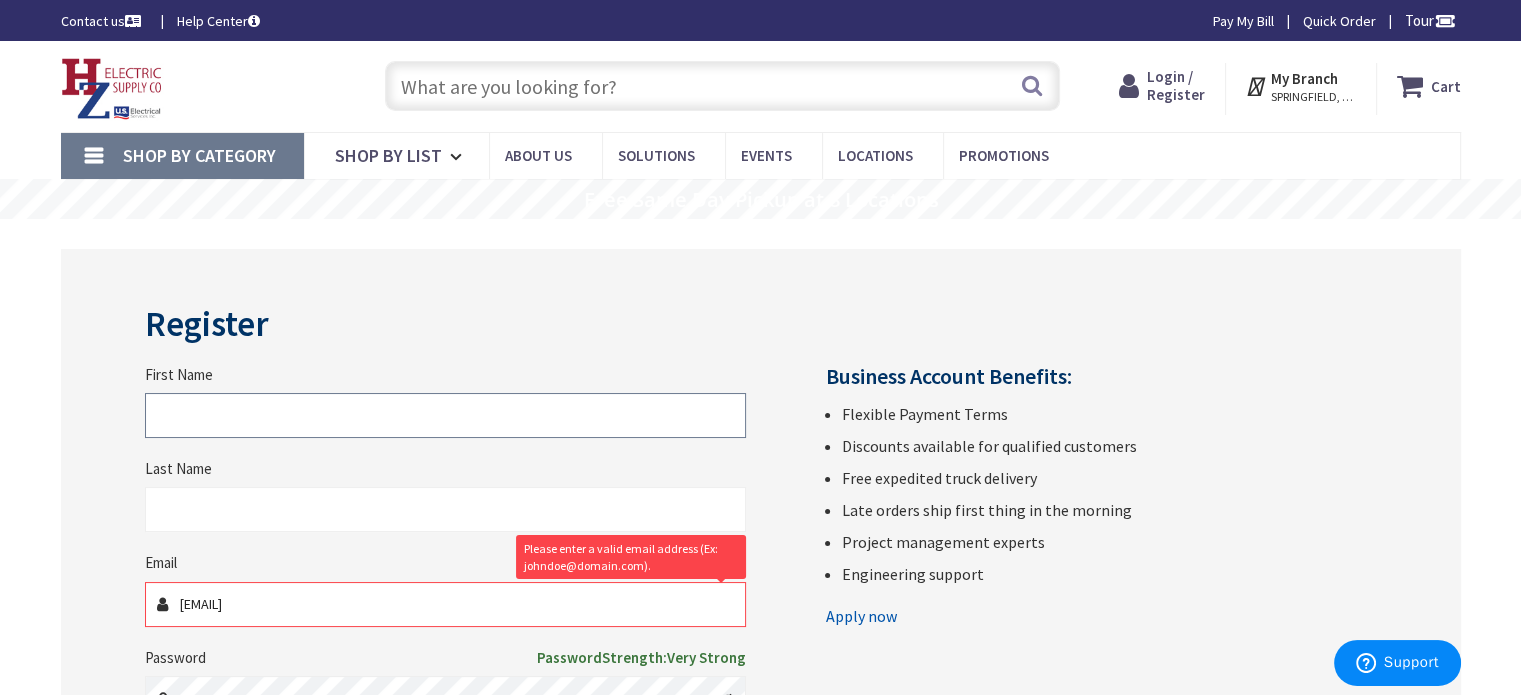 click on "First Name" at bounding box center (445, 415) 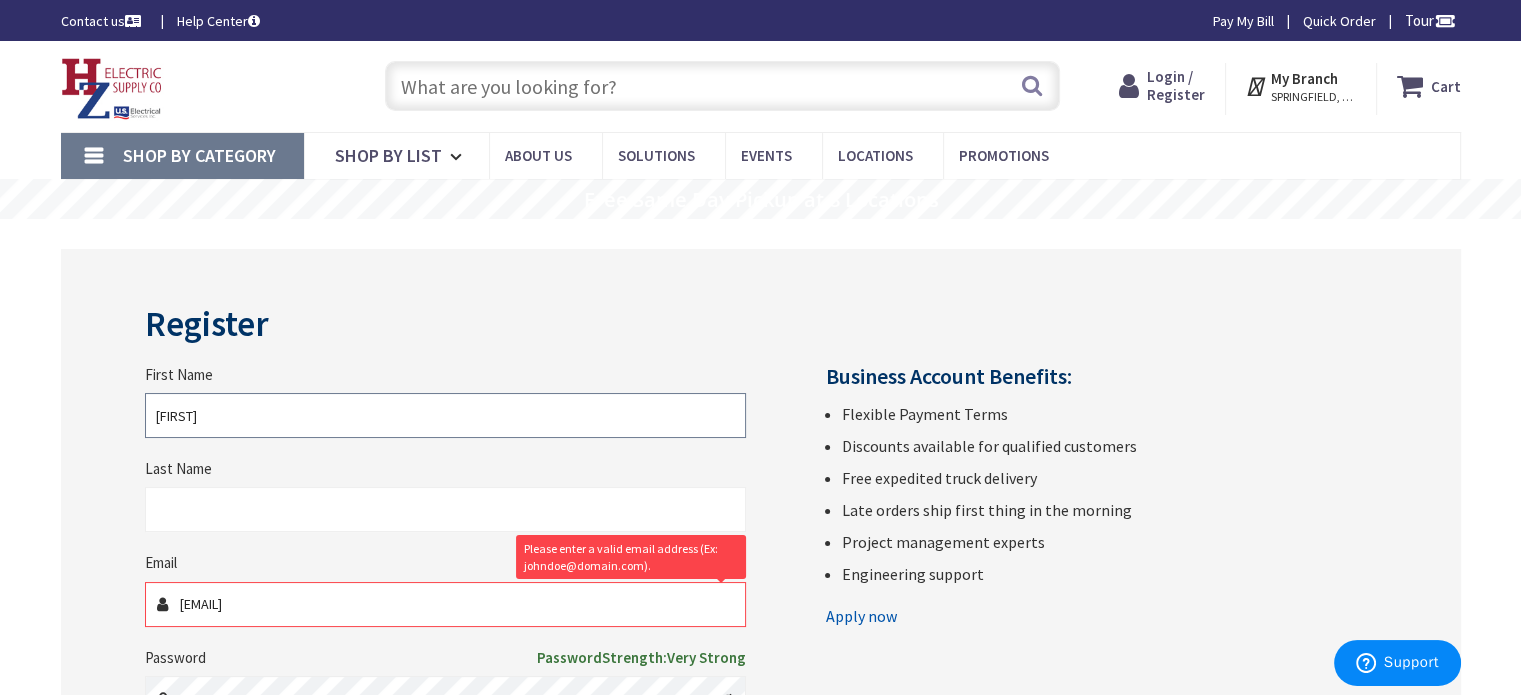 type on "[FIRST]" 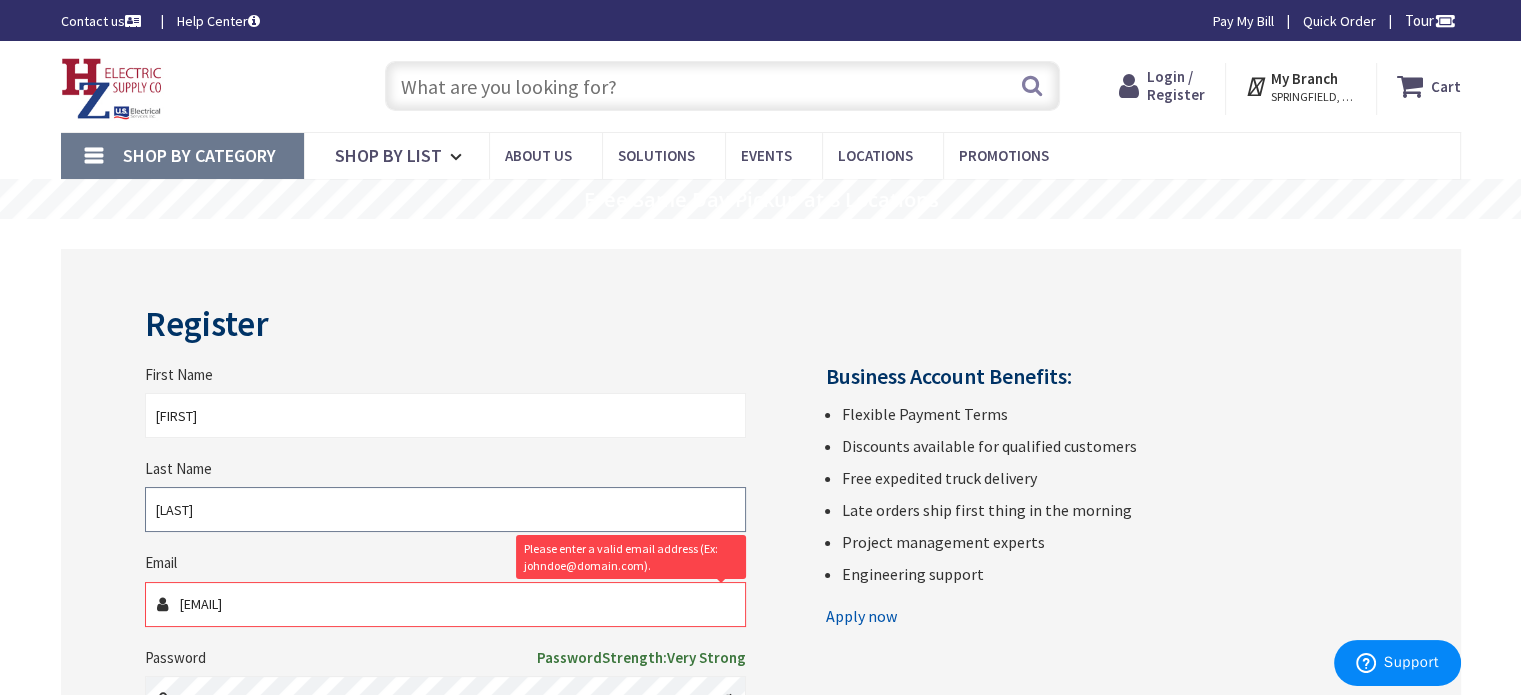 type on "[LAST]" 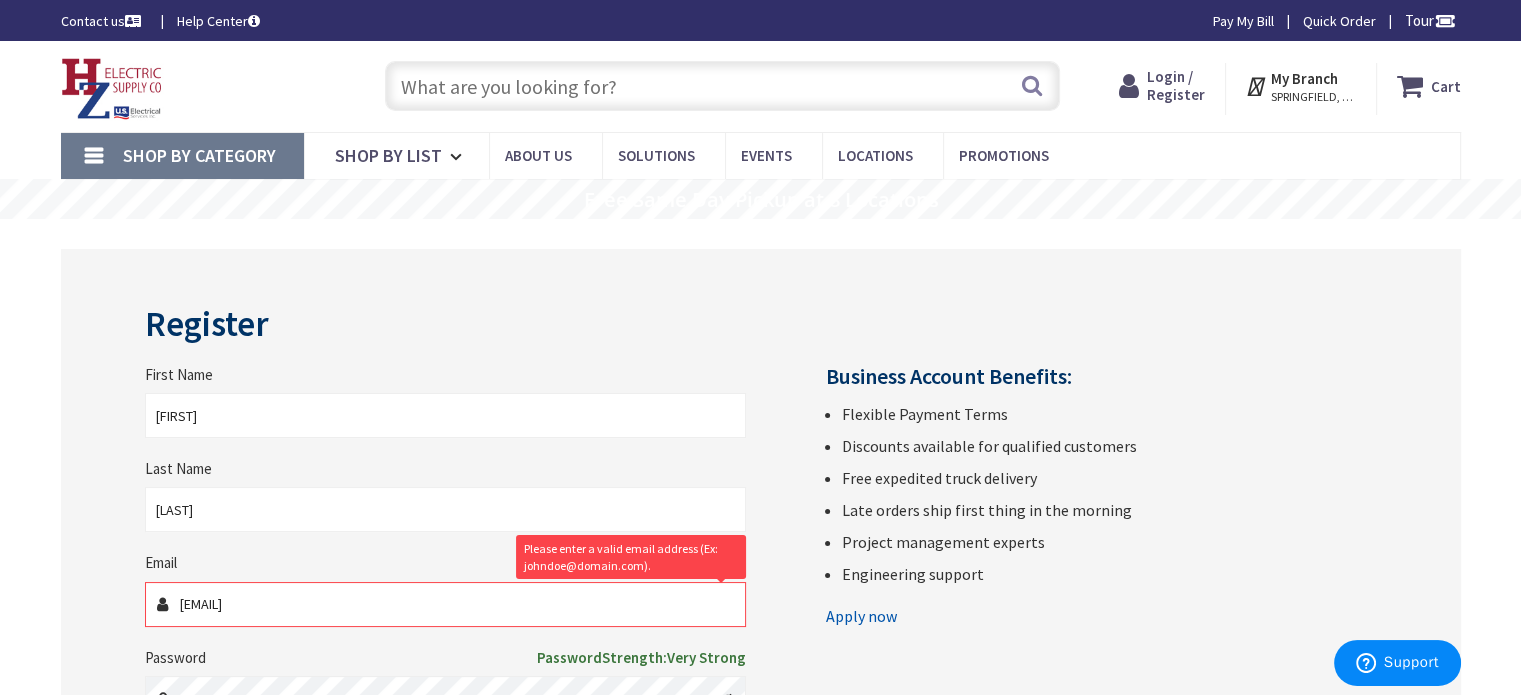 click on "Register
First Name
Nick
Last Name
Dussault
Email
e.martenson Please enter a valid email address (Ex: johndoe@domain.com).
Password
Password" at bounding box center (761, 672) 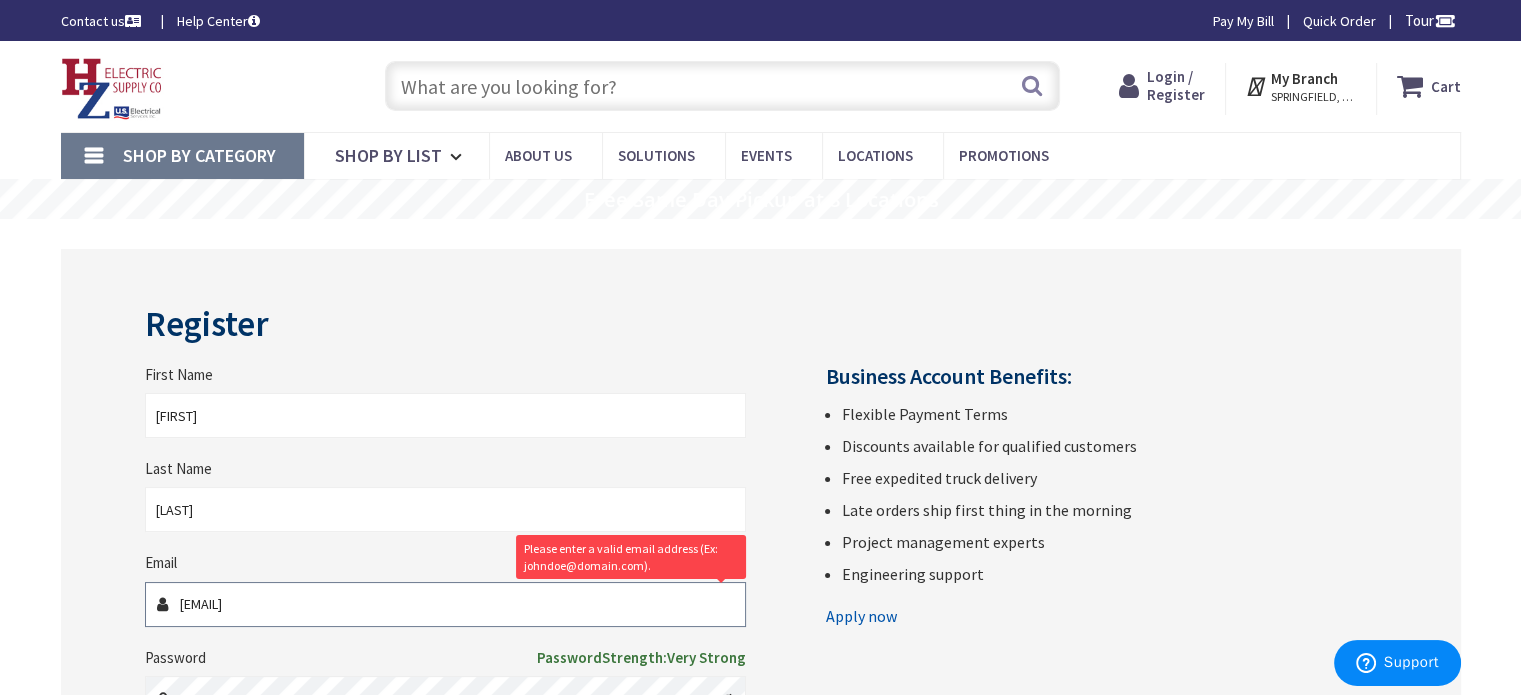 drag, startPoint x: 263, startPoint y: 605, endPoint x: 95, endPoint y: 580, distance: 169.84993 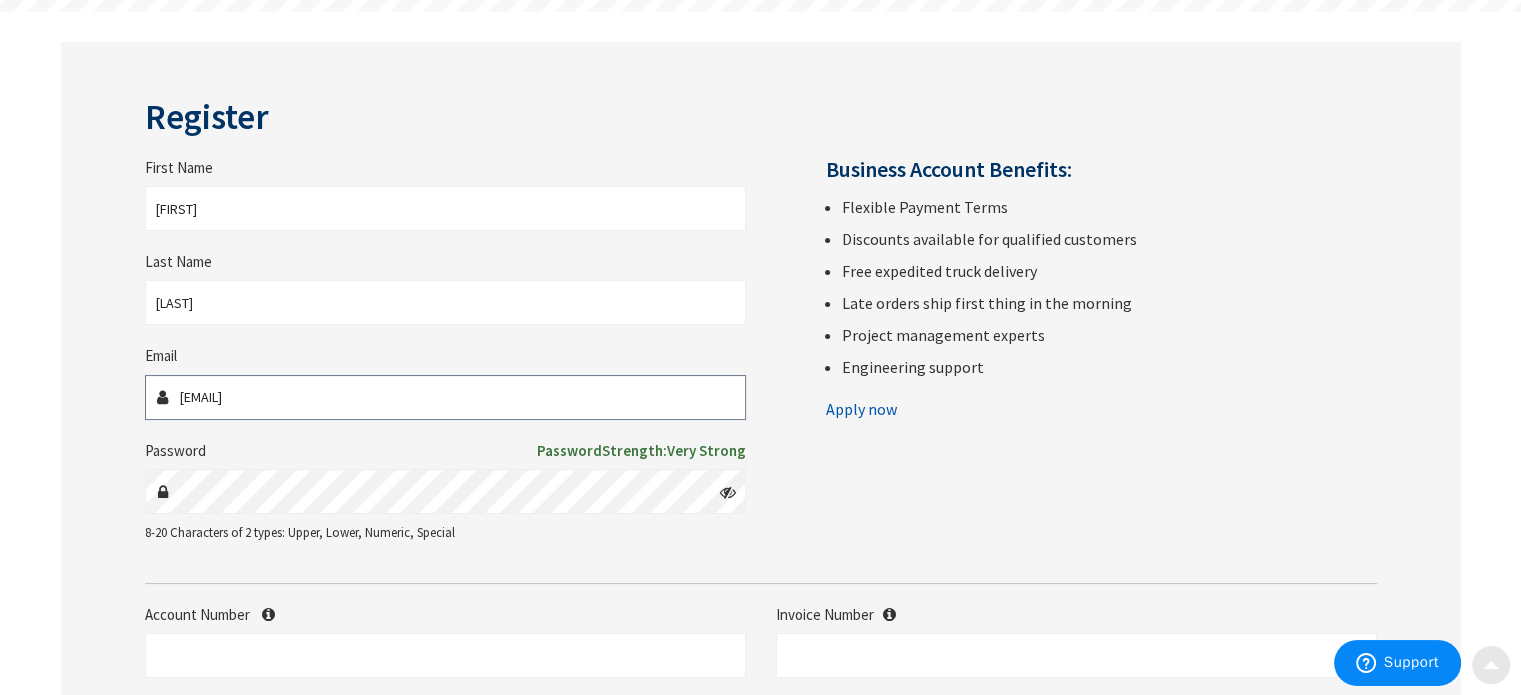 scroll, scrollTop: 347, scrollLeft: 0, axis: vertical 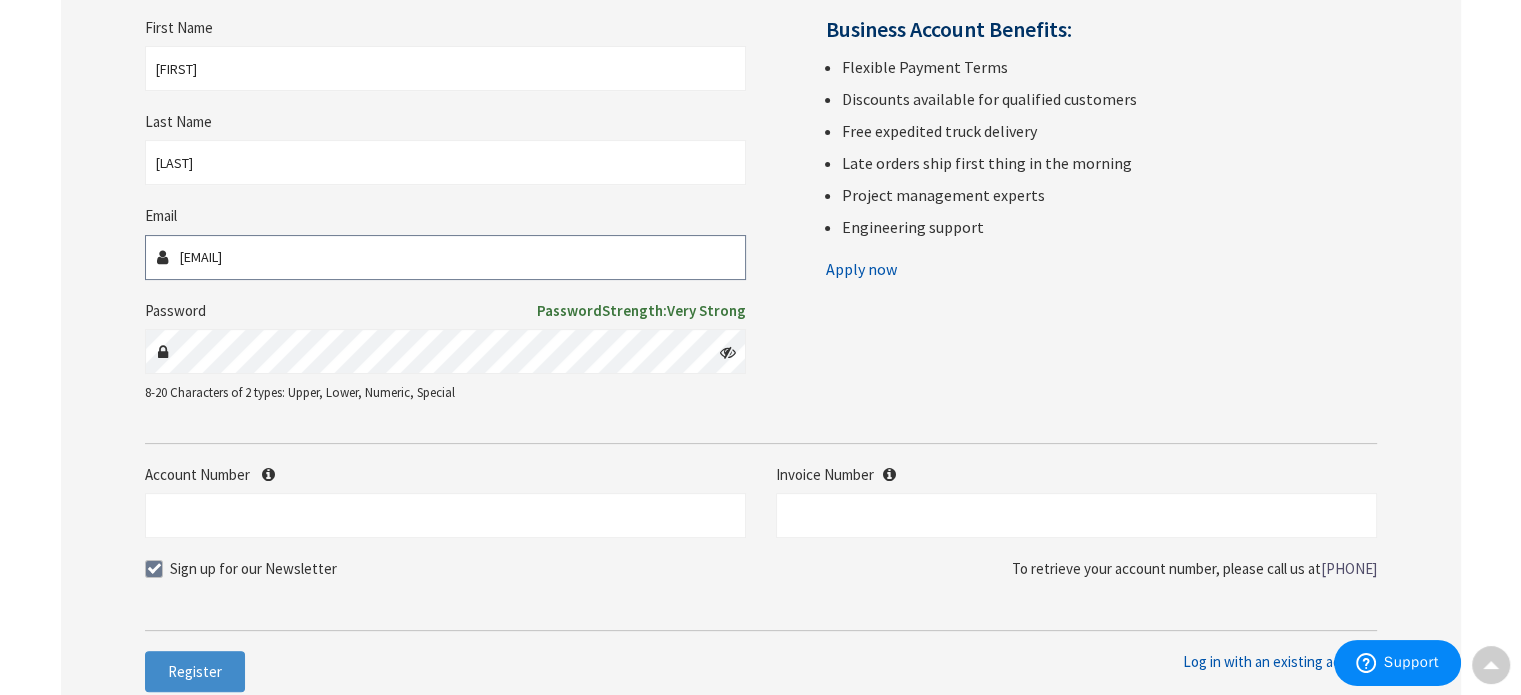 type on "[EMAIL]" 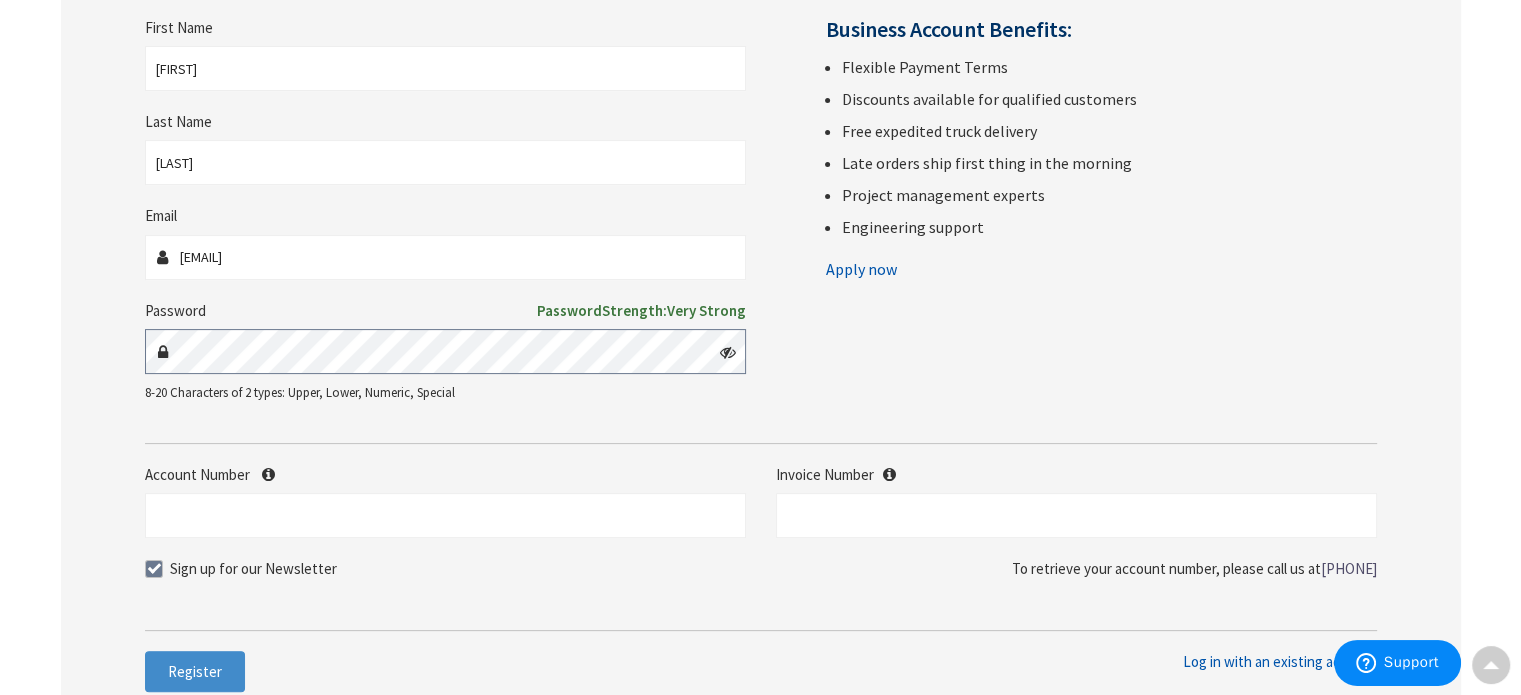 click on "Register
First Name
Nick
Last Name
Dussault
Email
nick@kutaelectric.com
Password
Password  Very Strong" at bounding box center (761, 325) 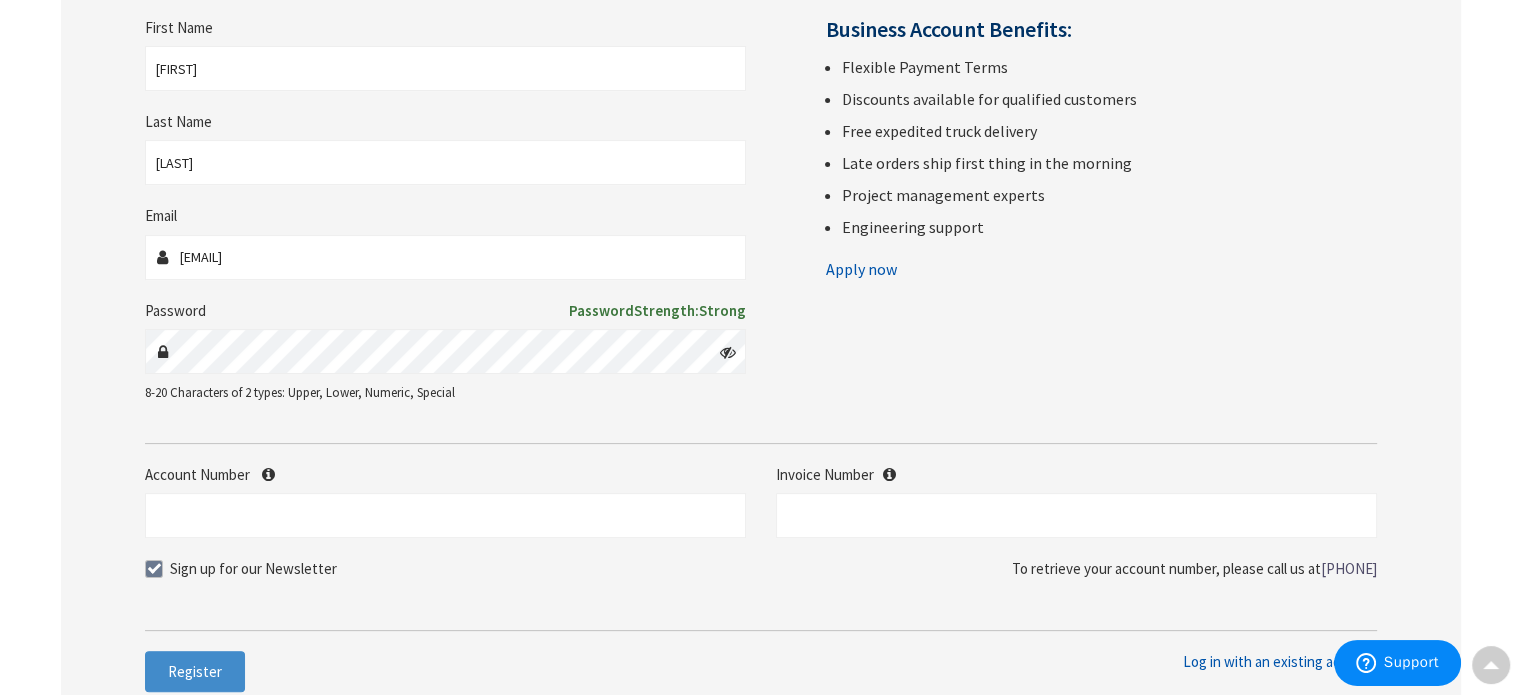 click at bounding box center [728, 352] 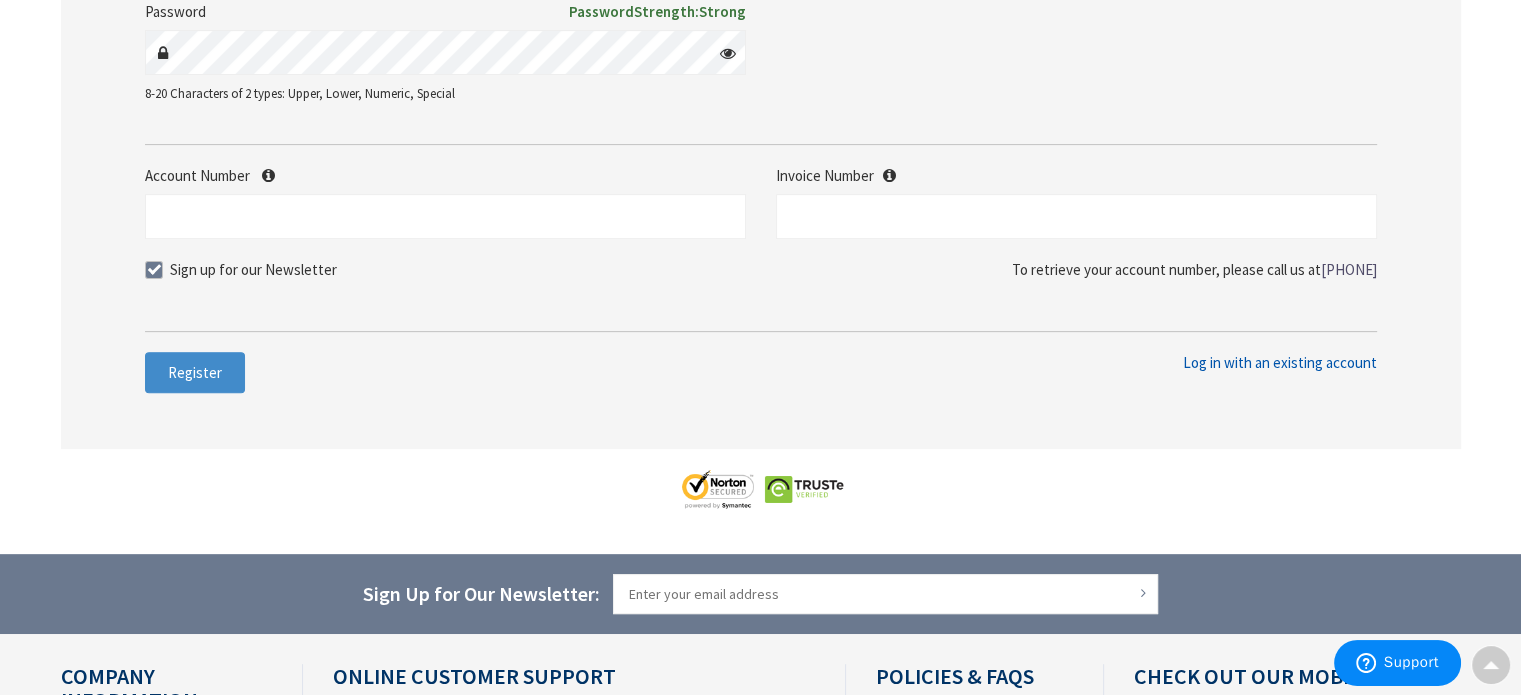 scroll, scrollTop: 672, scrollLeft: 0, axis: vertical 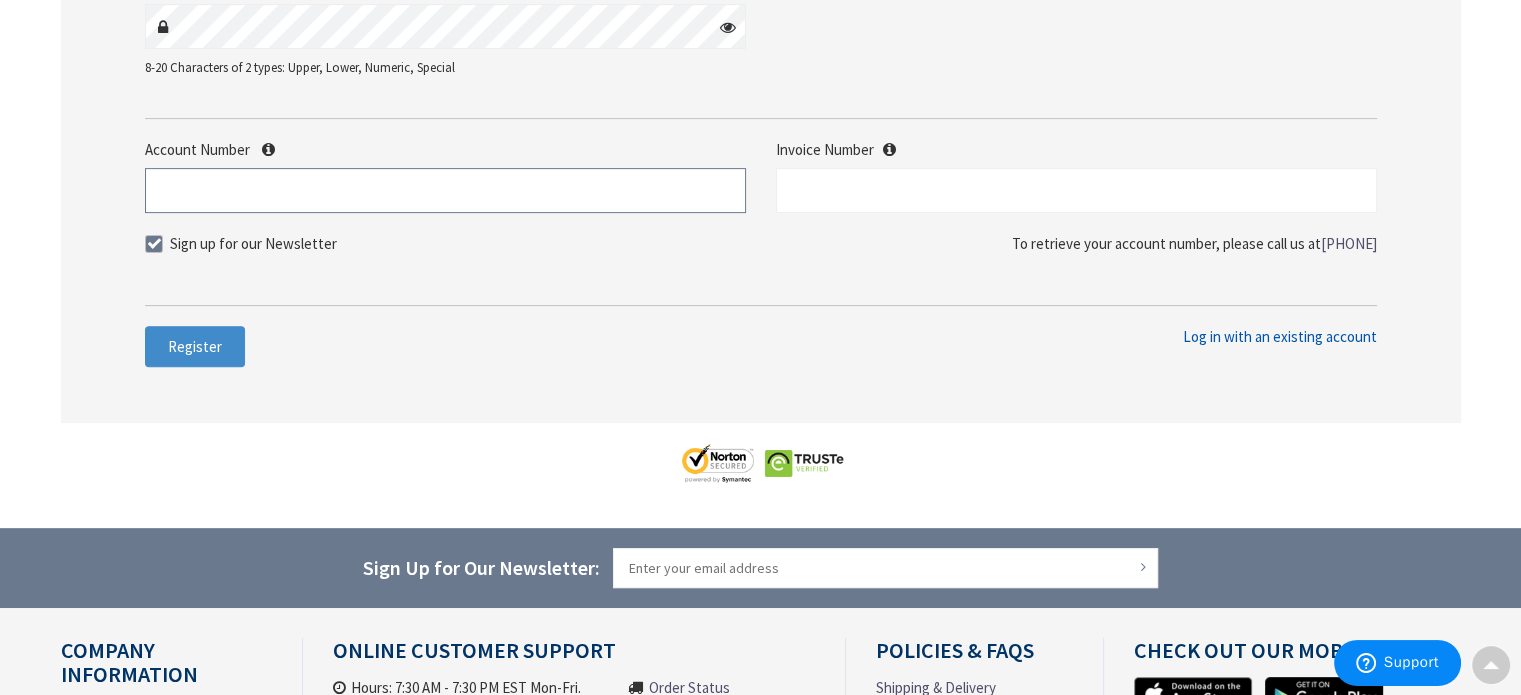 click on "Account Number" at bounding box center (445, 190) 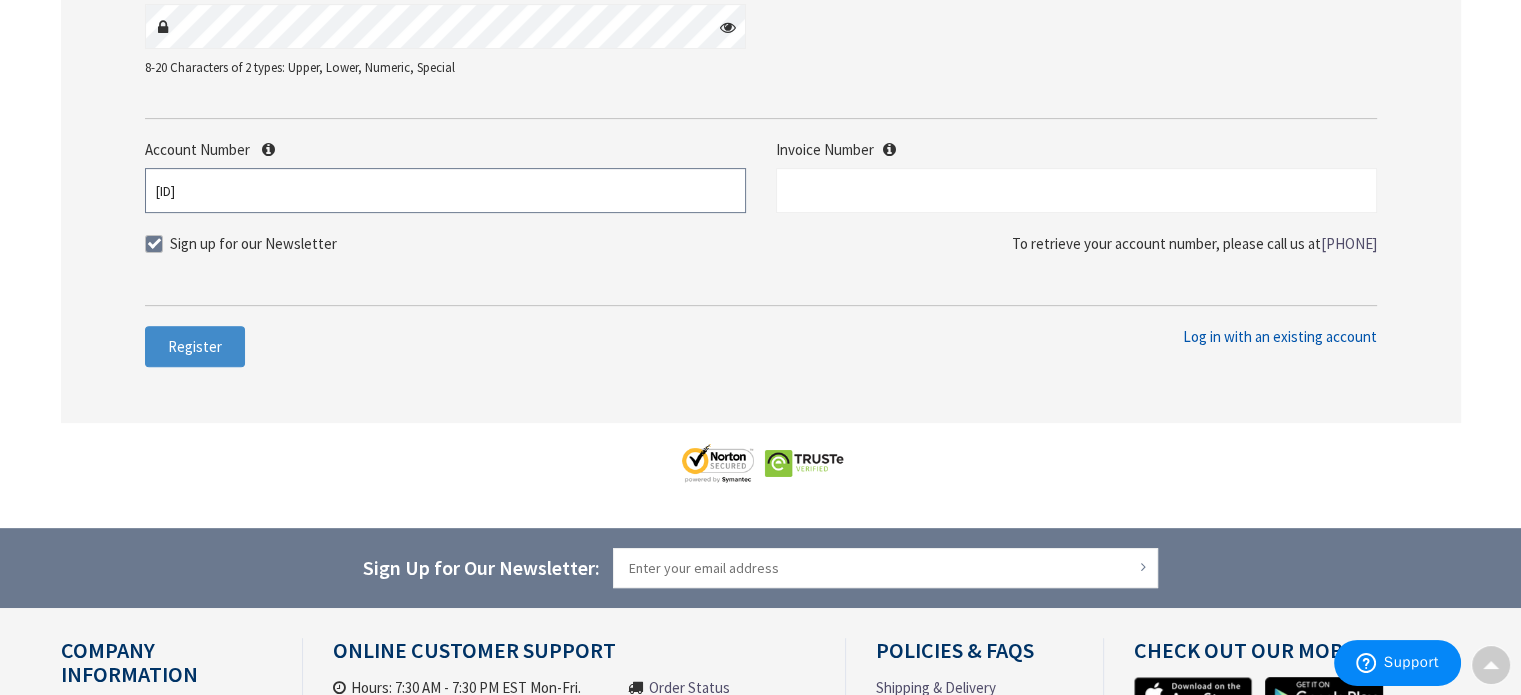 type on "44484" 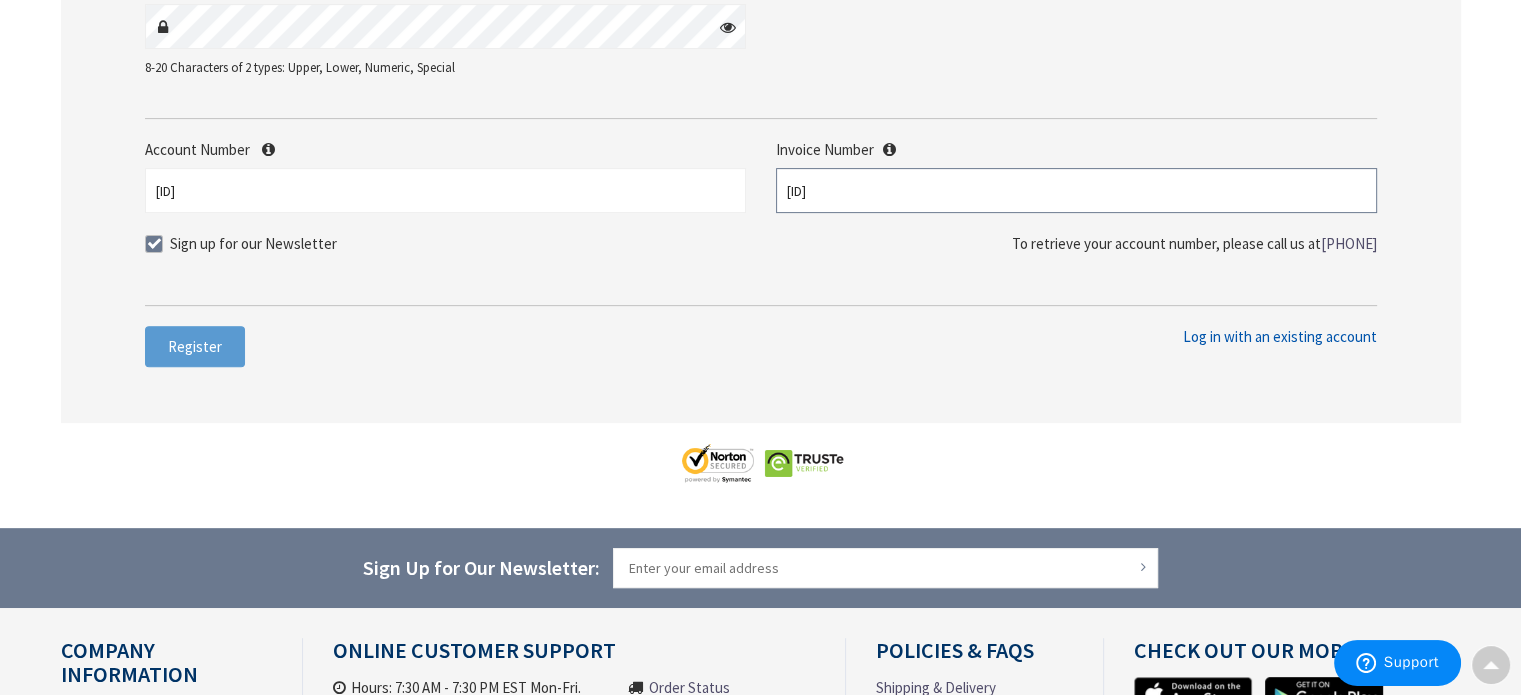 type on "S128383699" 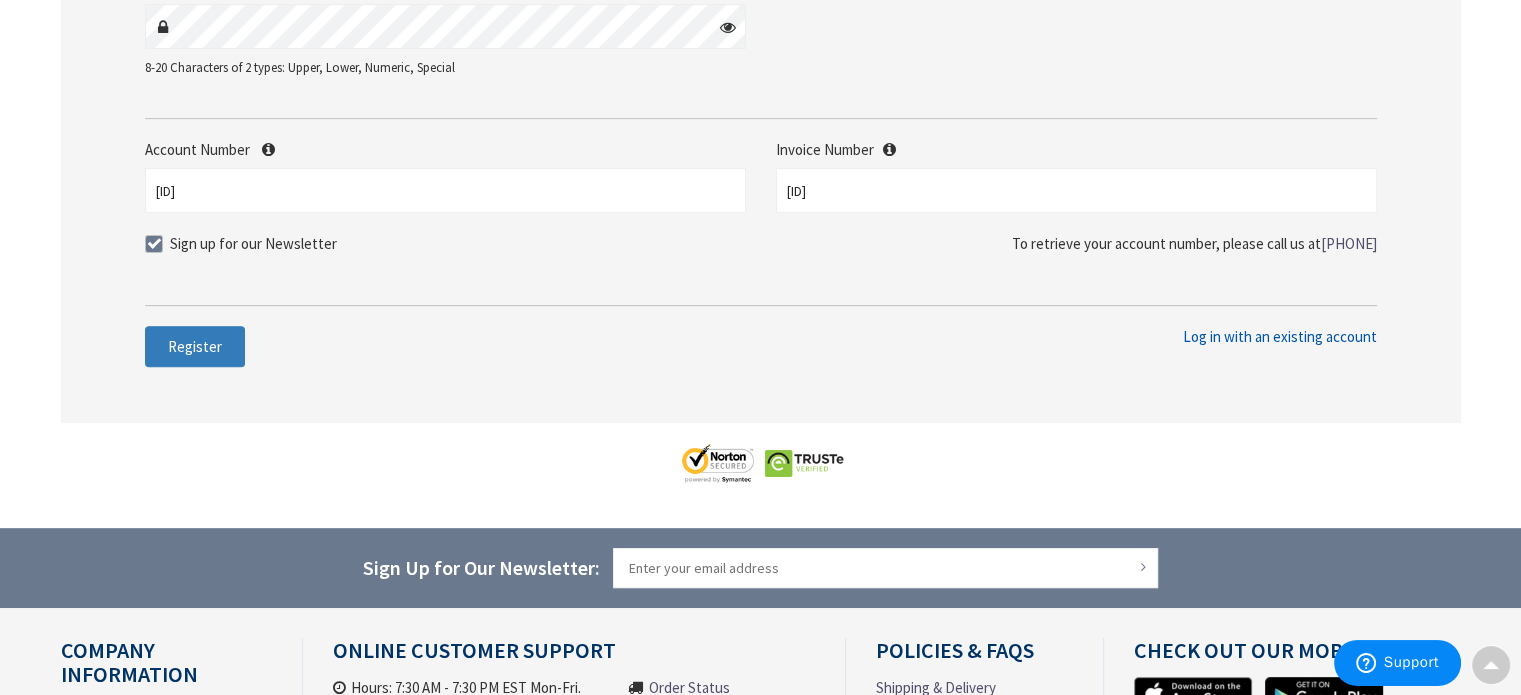 click on "Register" at bounding box center [195, 346] 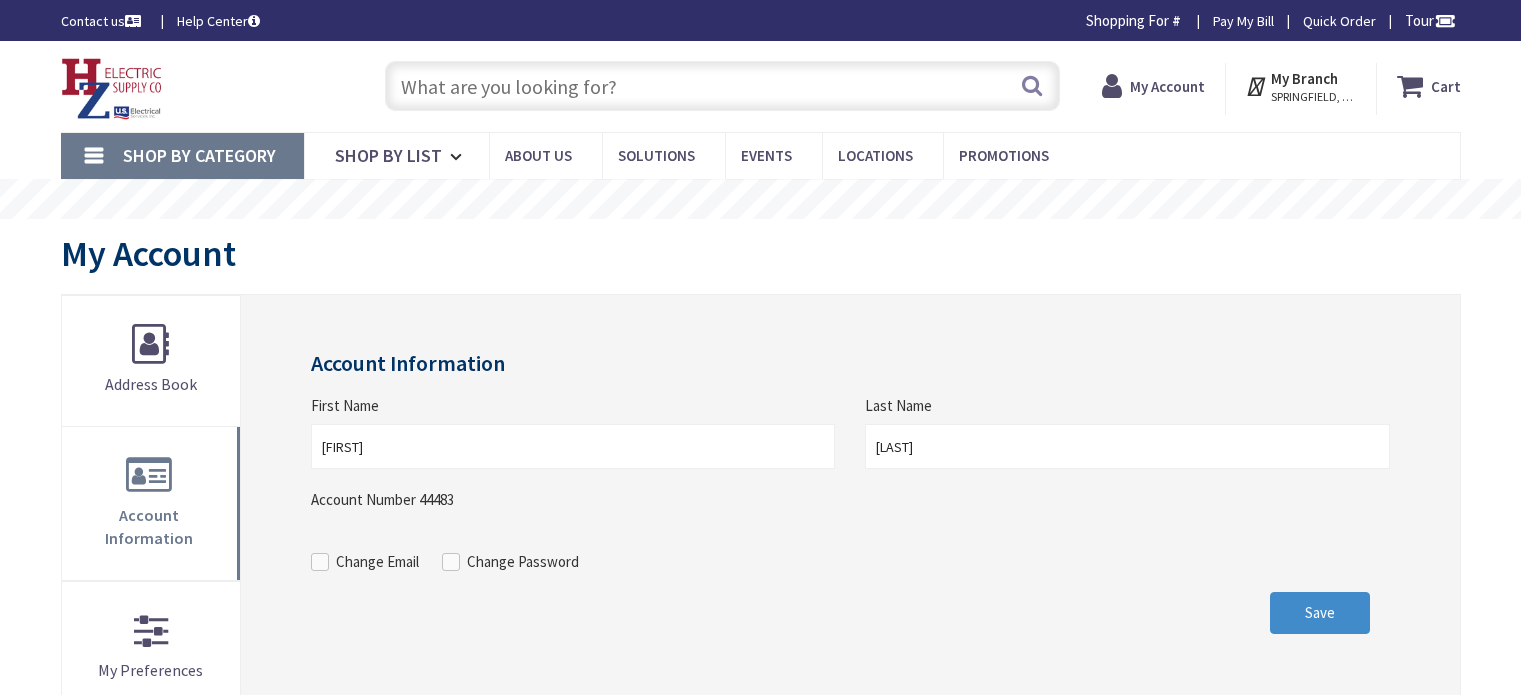 scroll, scrollTop: 0, scrollLeft: 0, axis: both 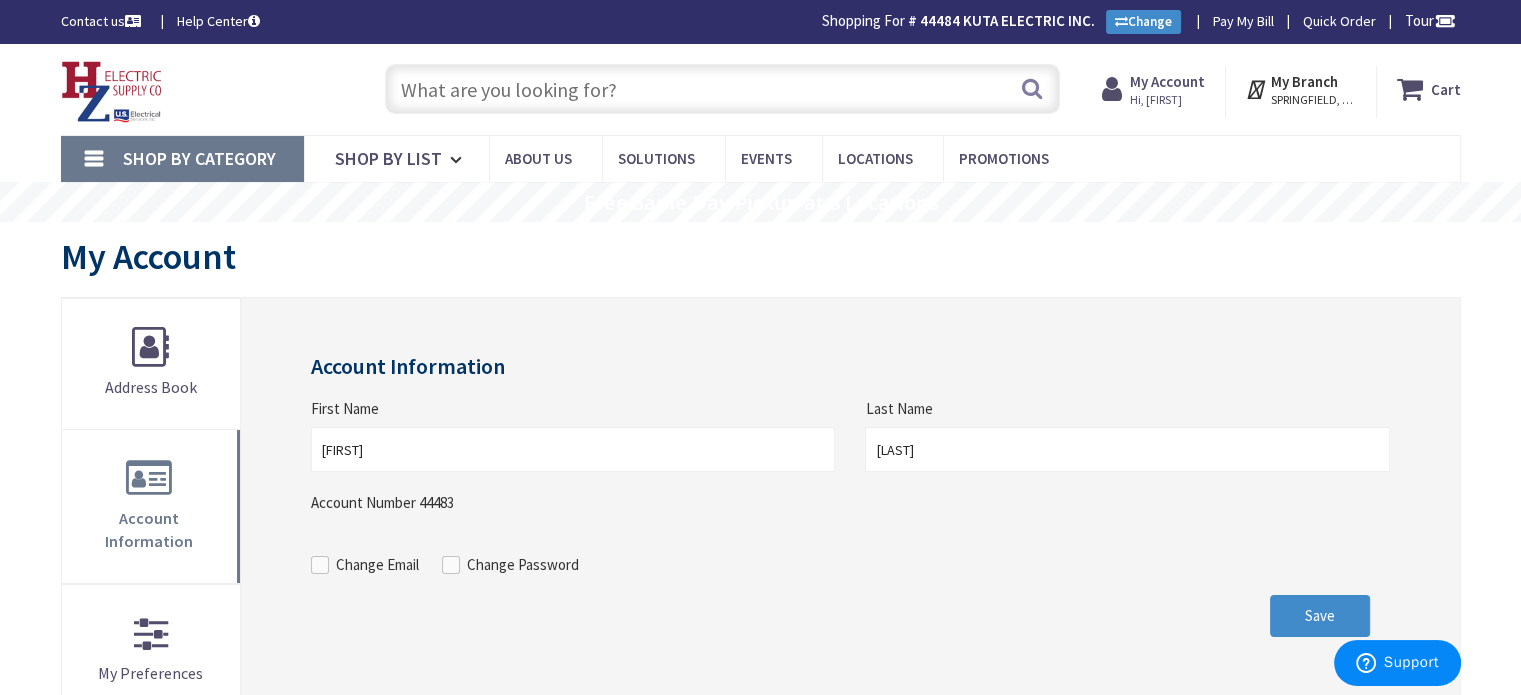 click on "My Branch" at bounding box center (1304, 81) 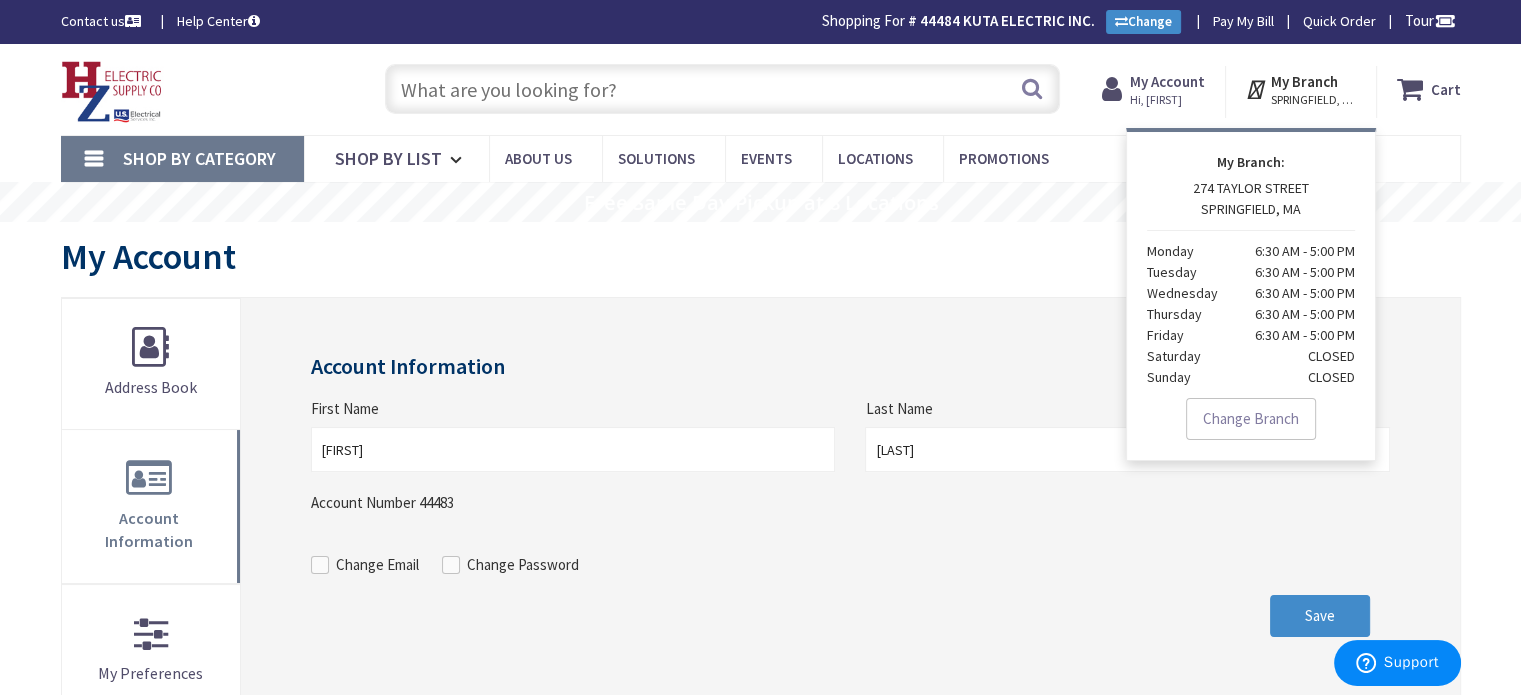 click on "Shop By Category
Conduit and Fittings Cable Tray & Accessories Cable Trays Cable Tray Fittings & Accessories Conduit Fittings Combination Fittings Conduit Bushings Conduit Fitting Bodies Conduit Lock Nuts Conduit Nipples Conduit Reducing Washers Covers & Gaskets EMT Fittings ENT & Innerduct Fittings Expansion Fittings Flex Fittings Hazardous Location Fittings Liquid Tight Fittings PVC Coated Conduit Fittings PVC Conduit Fittings Rigid Conduit Fittings Drains & Breathers Service Entrance Fittings Metal Clad Fittings Hangers, Clamps & Supports Conduit Clips & Clamps Conduit Spacers Conduit Straps Hangers Beam Clamps Supports Metallic Conduit Flexible Metallic Conduit Electrical Metallic Conduit (EMT) Intermediate Metallic Conduit (IMC) PVC Coated Conduit Rigid Metallic Conduit (RMC) Liquidtight Metallic Conduit (LTMC) Non-Metallic Conduit Flexible Non-Metallic Conduit Electrical Non-Metallic Tubing (ENT) PVC Conduit Ropes" at bounding box center [760, 158] 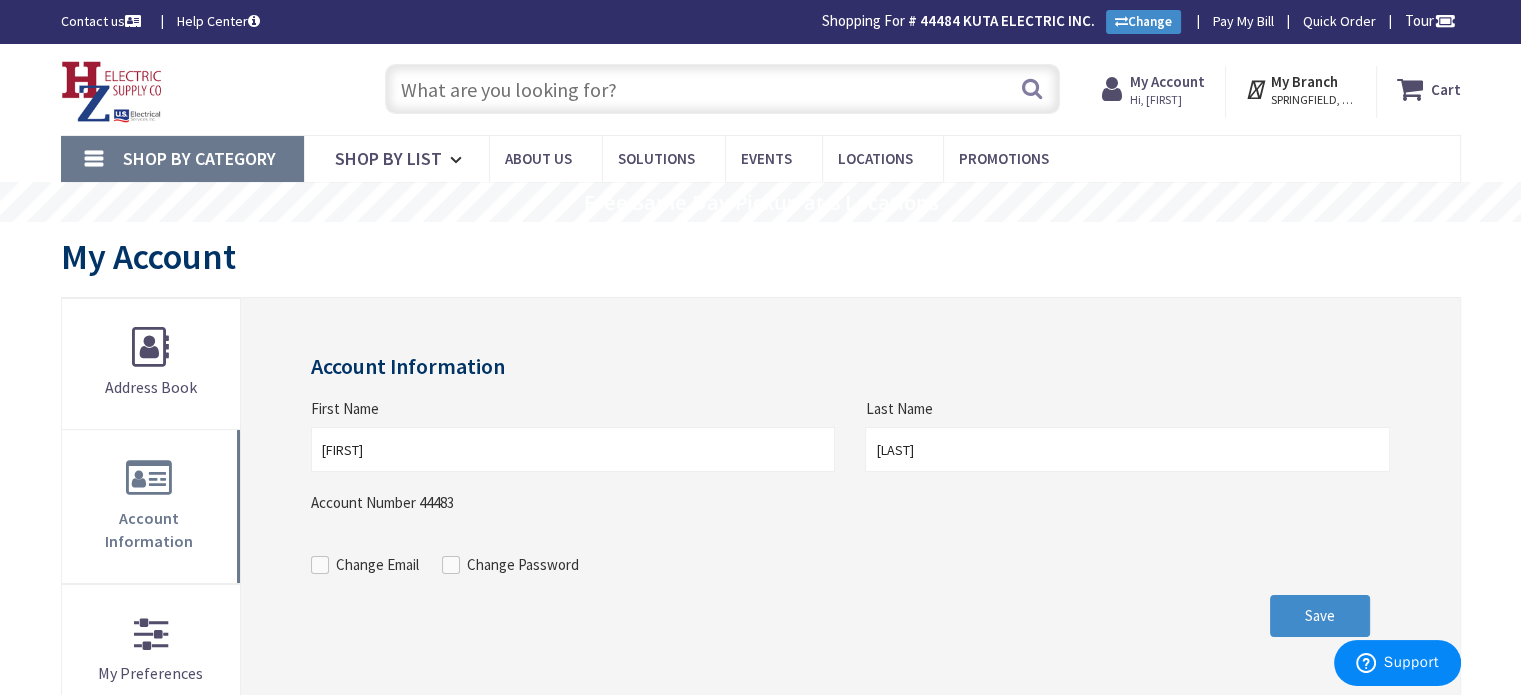 click on "My Account" at bounding box center (1167, 81) 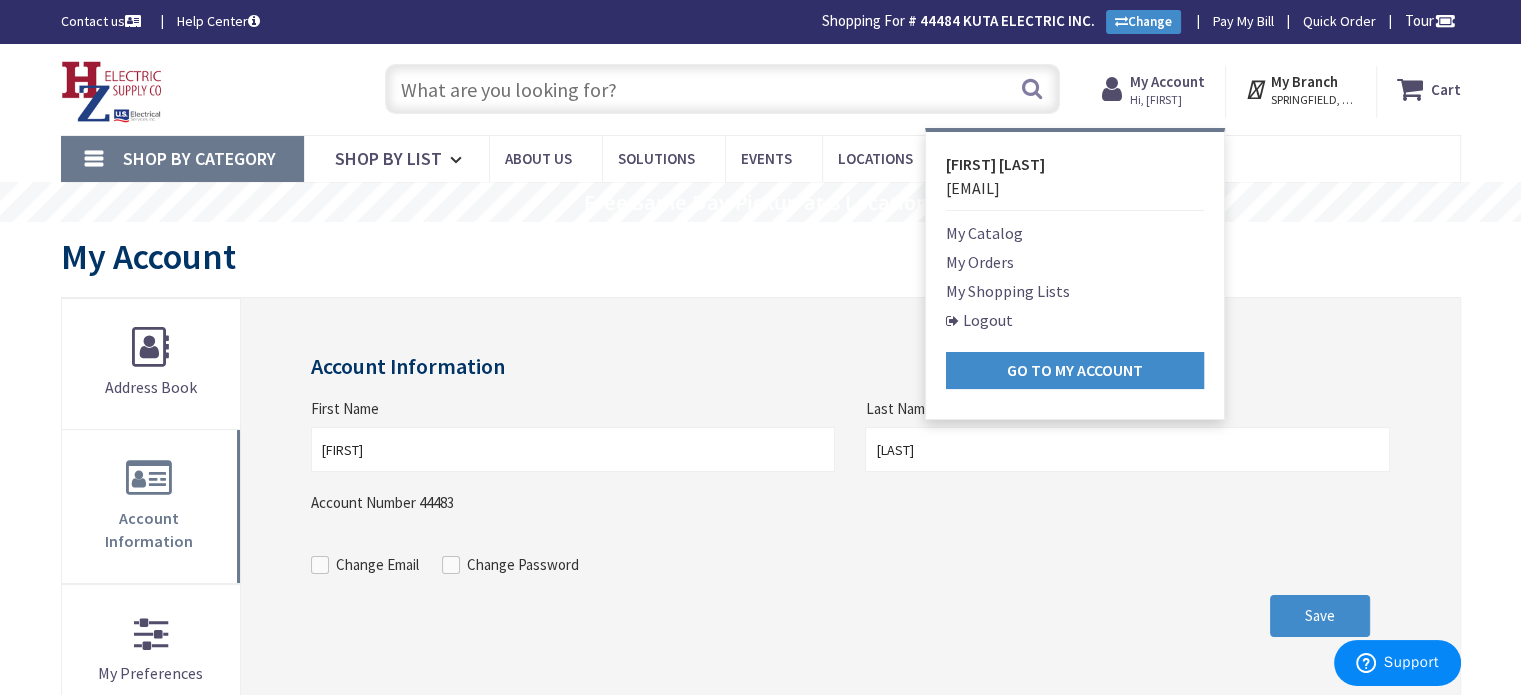 click on "Logout" at bounding box center [979, 320] 